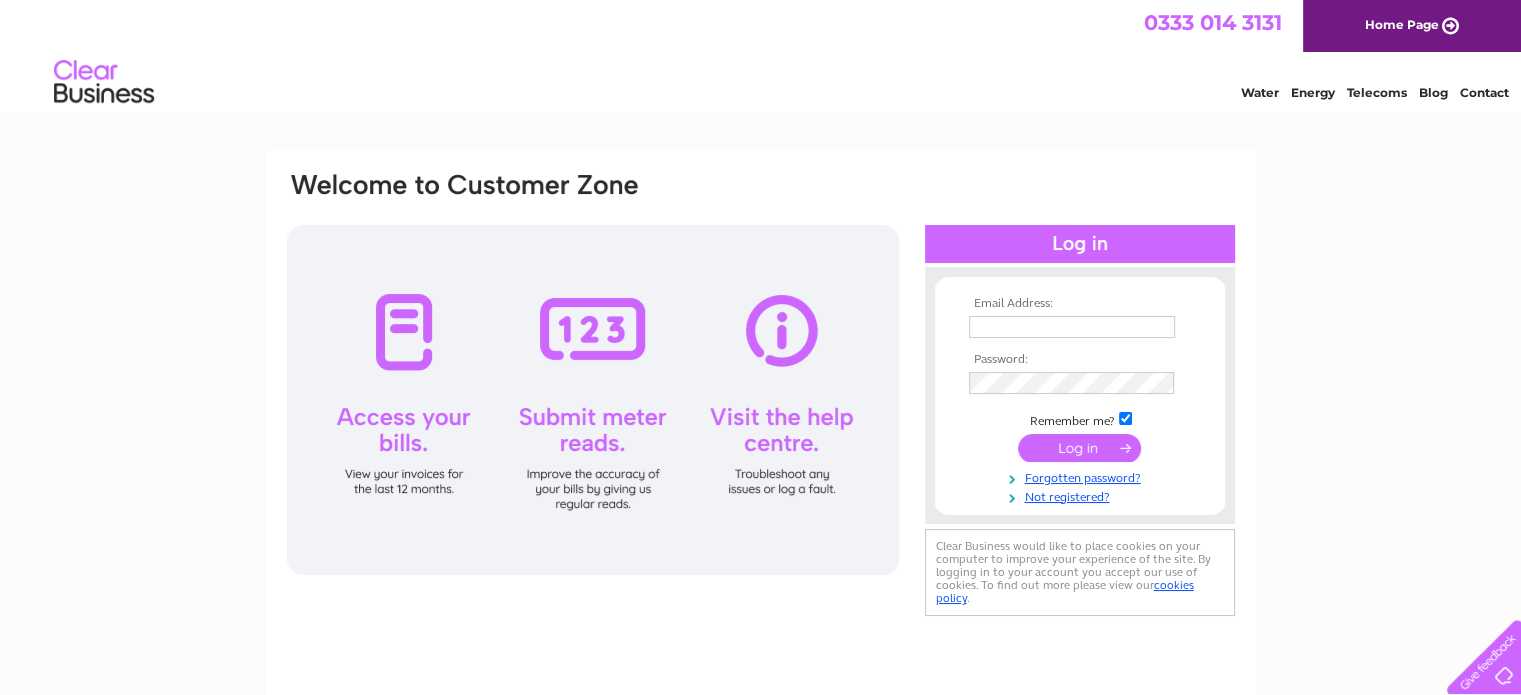 scroll, scrollTop: 0, scrollLeft: 0, axis: both 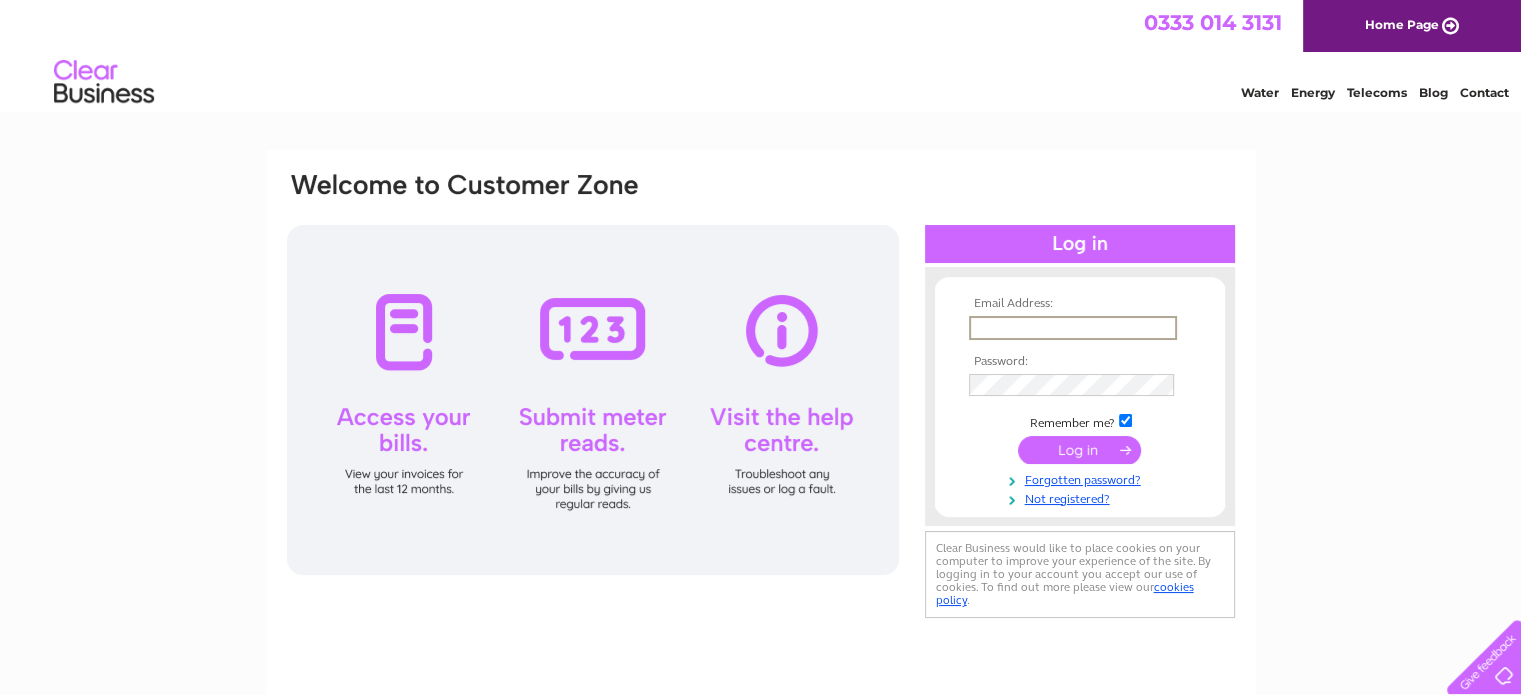 type on "bruce@adriadevelopments.co.uk" 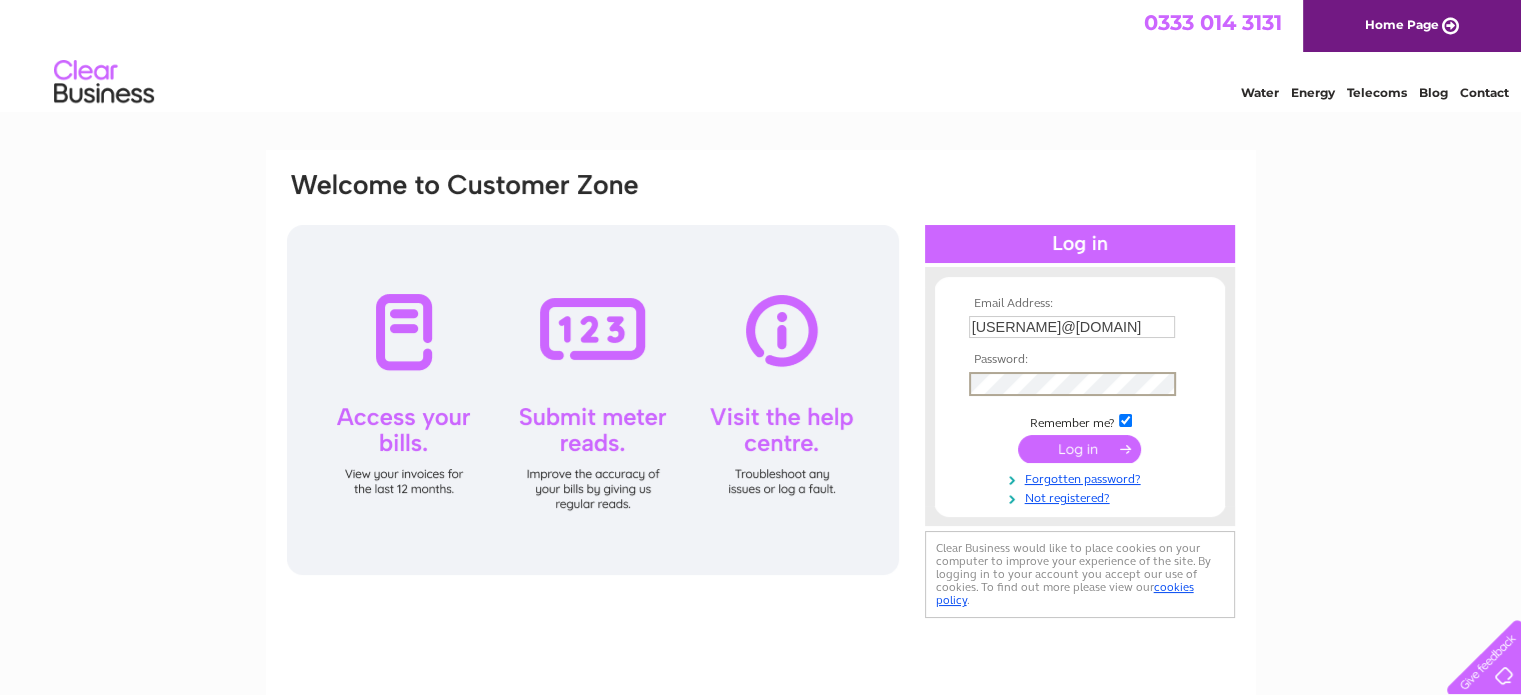 click at bounding box center [1079, 449] 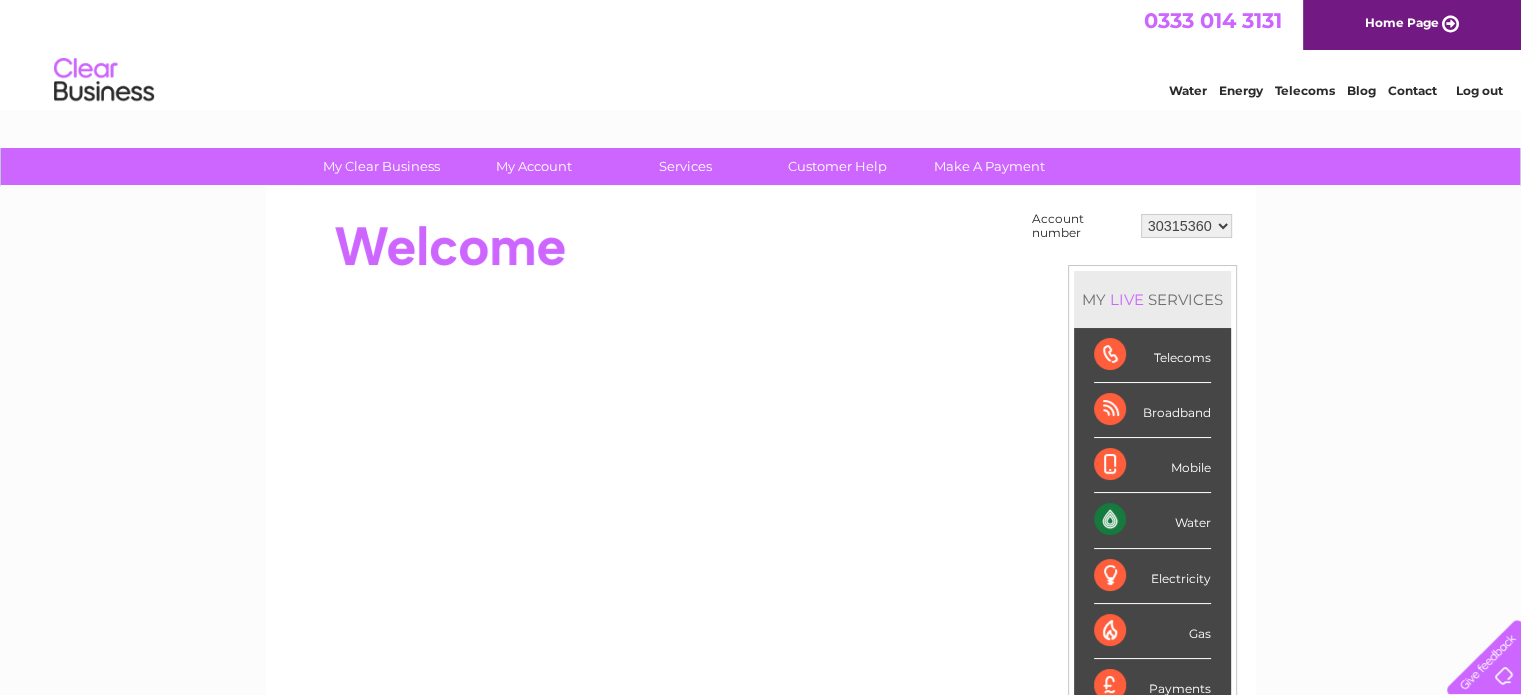 scroll, scrollTop: 0, scrollLeft: 0, axis: both 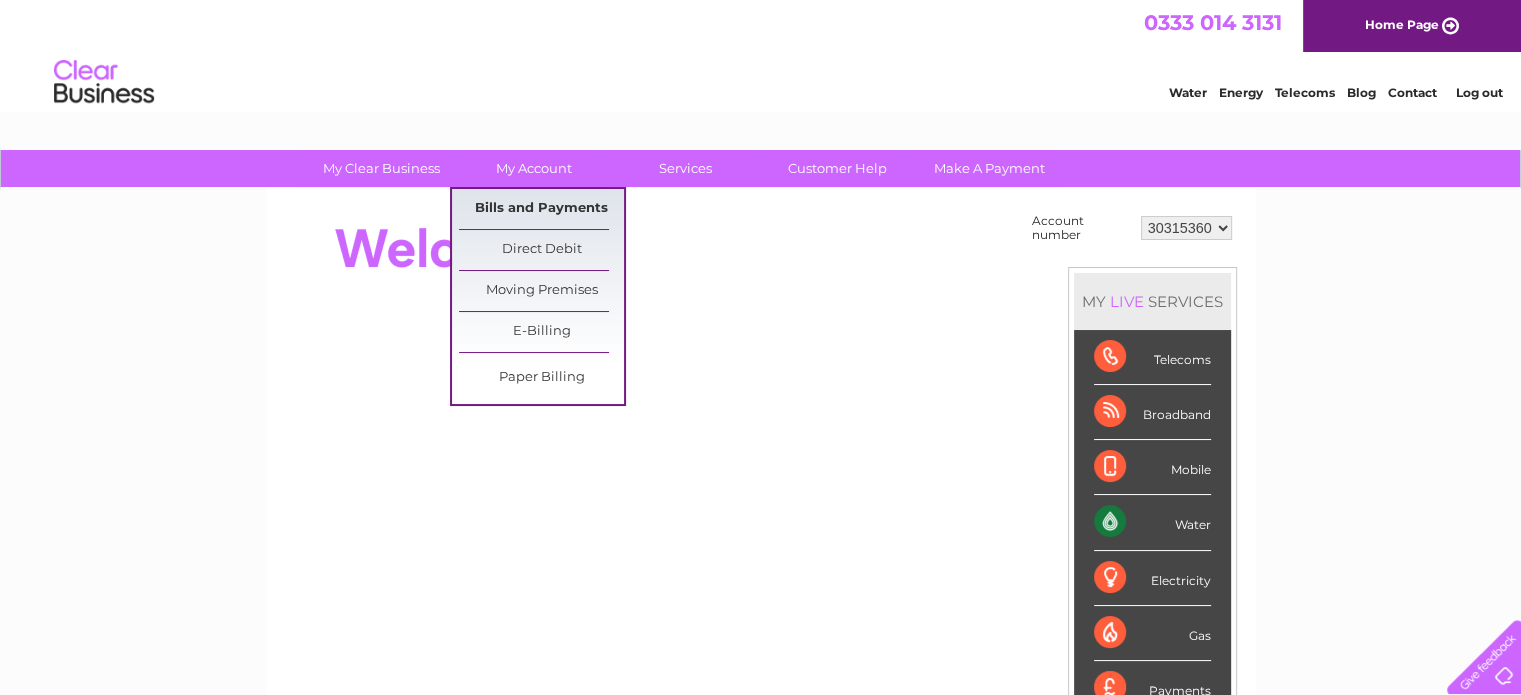 drag, startPoint x: 513, startPoint y: 203, endPoint x: 523, endPoint y: 198, distance: 11.18034 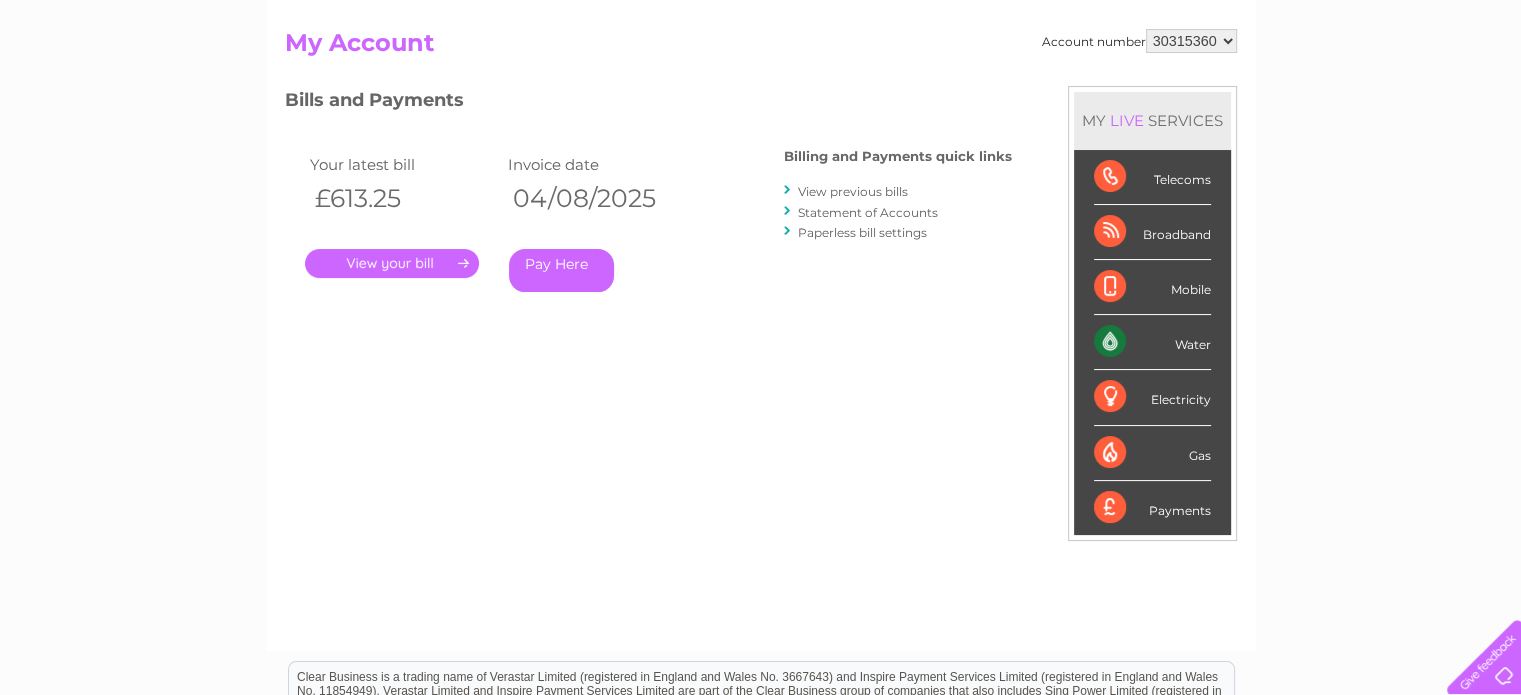 scroll, scrollTop: 0, scrollLeft: 0, axis: both 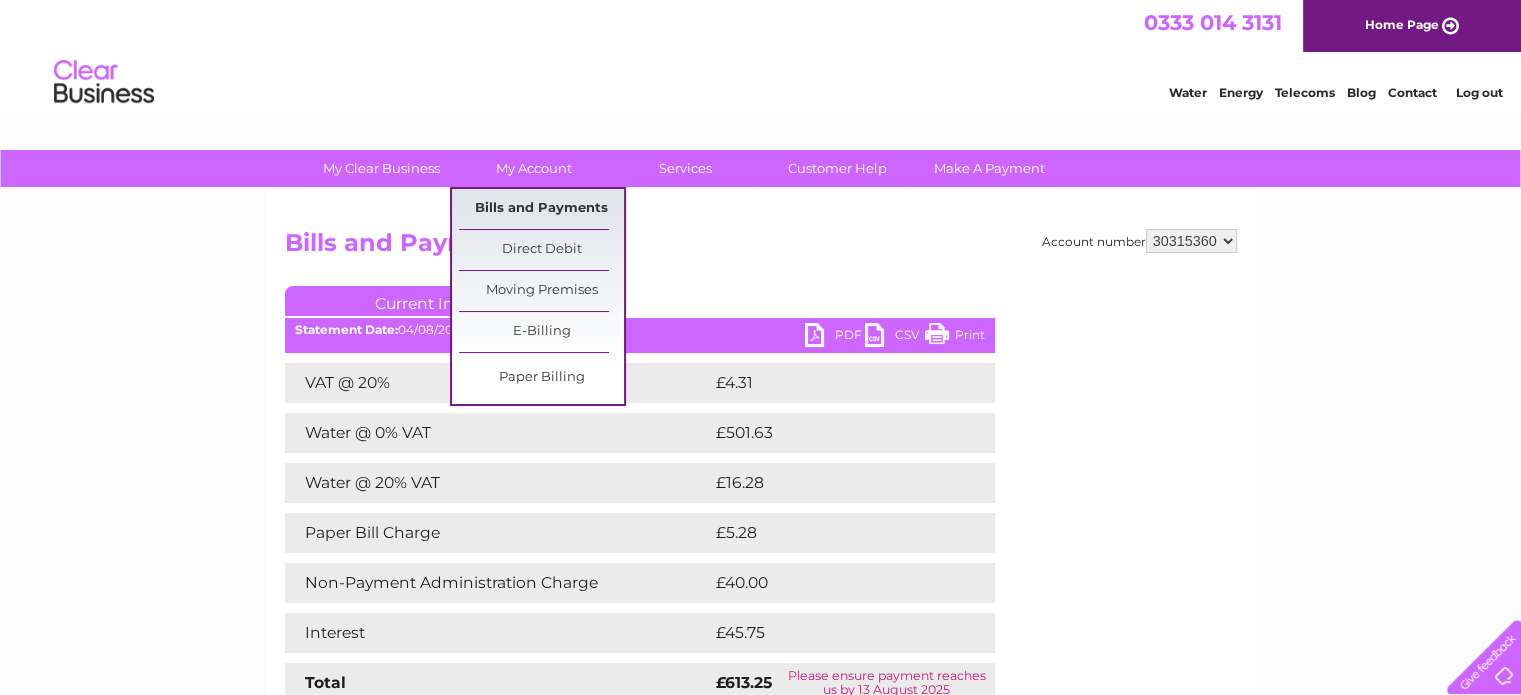 click on "Bills and Payments" at bounding box center (541, 209) 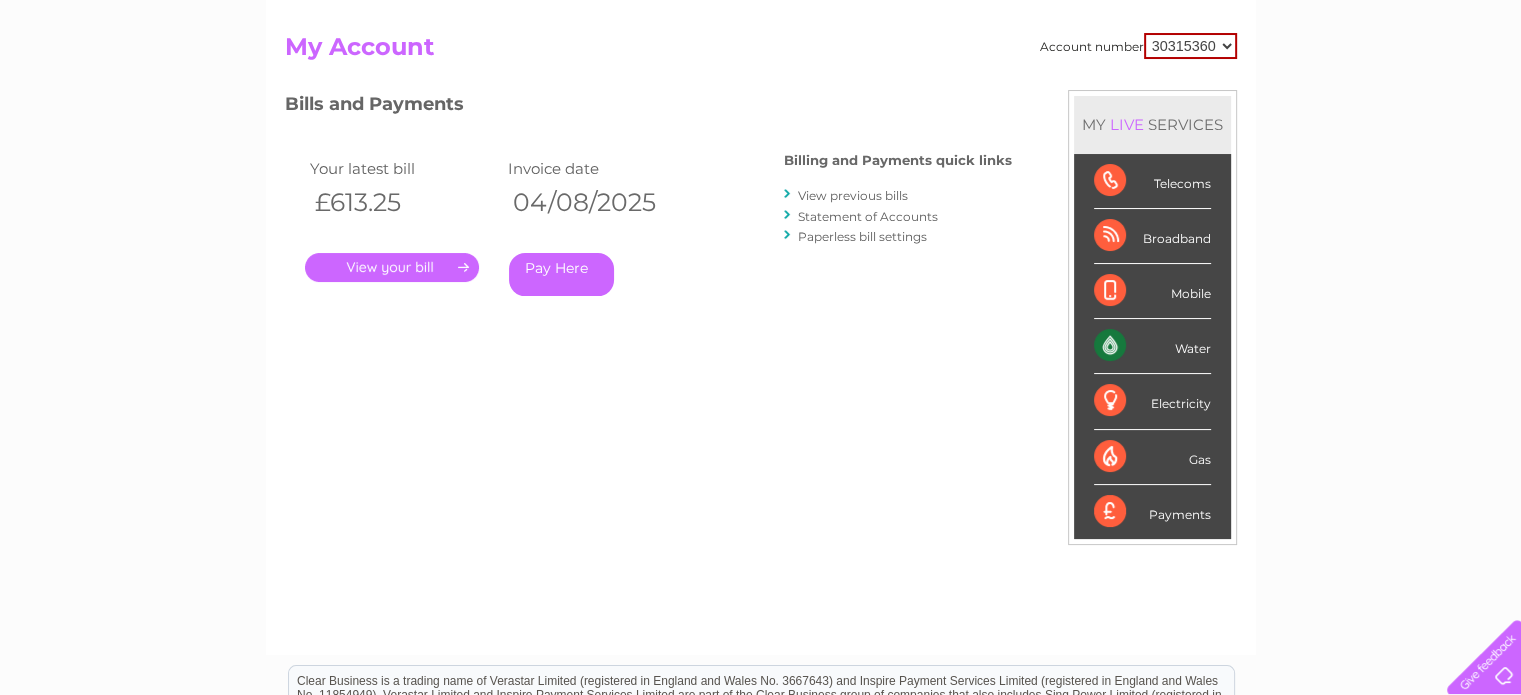 scroll, scrollTop: 200, scrollLeft: 0, axis: vertical 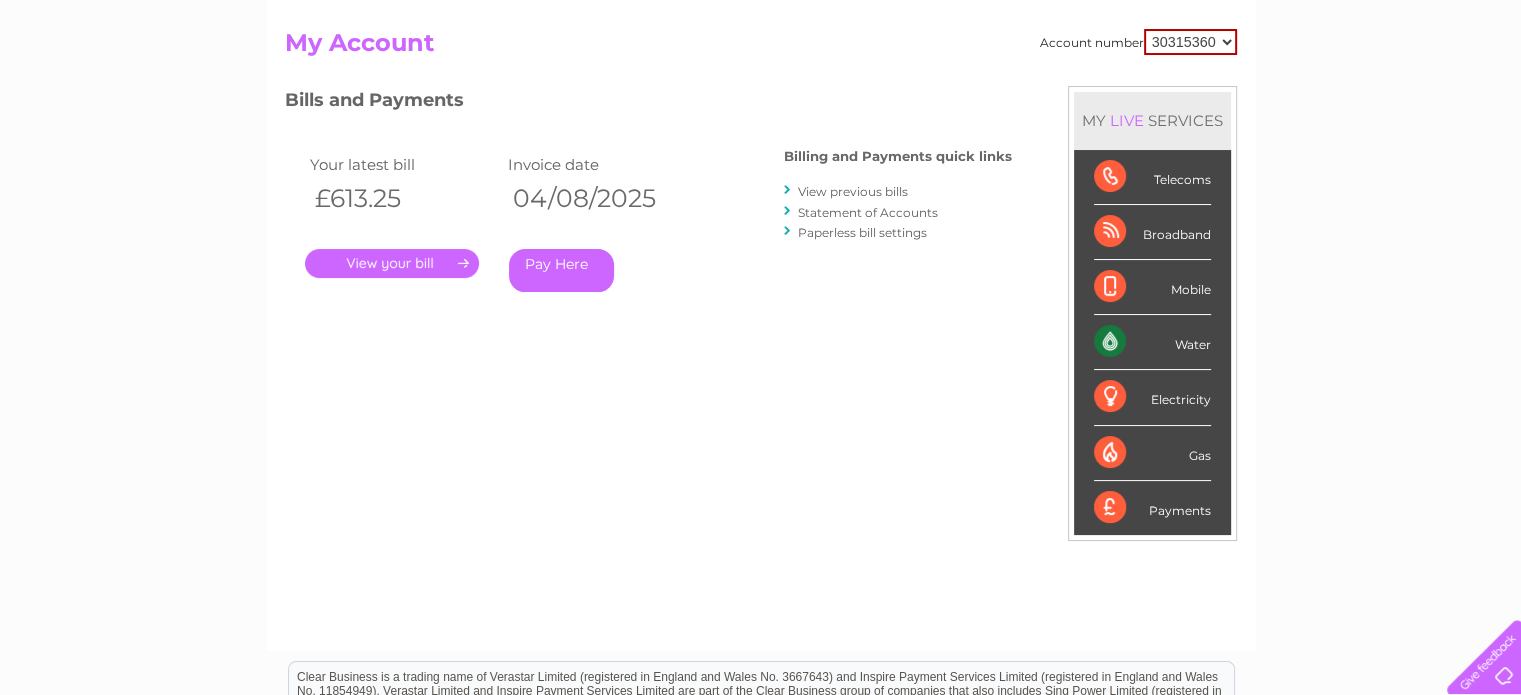 click on "." at bounding box center (392, 263) 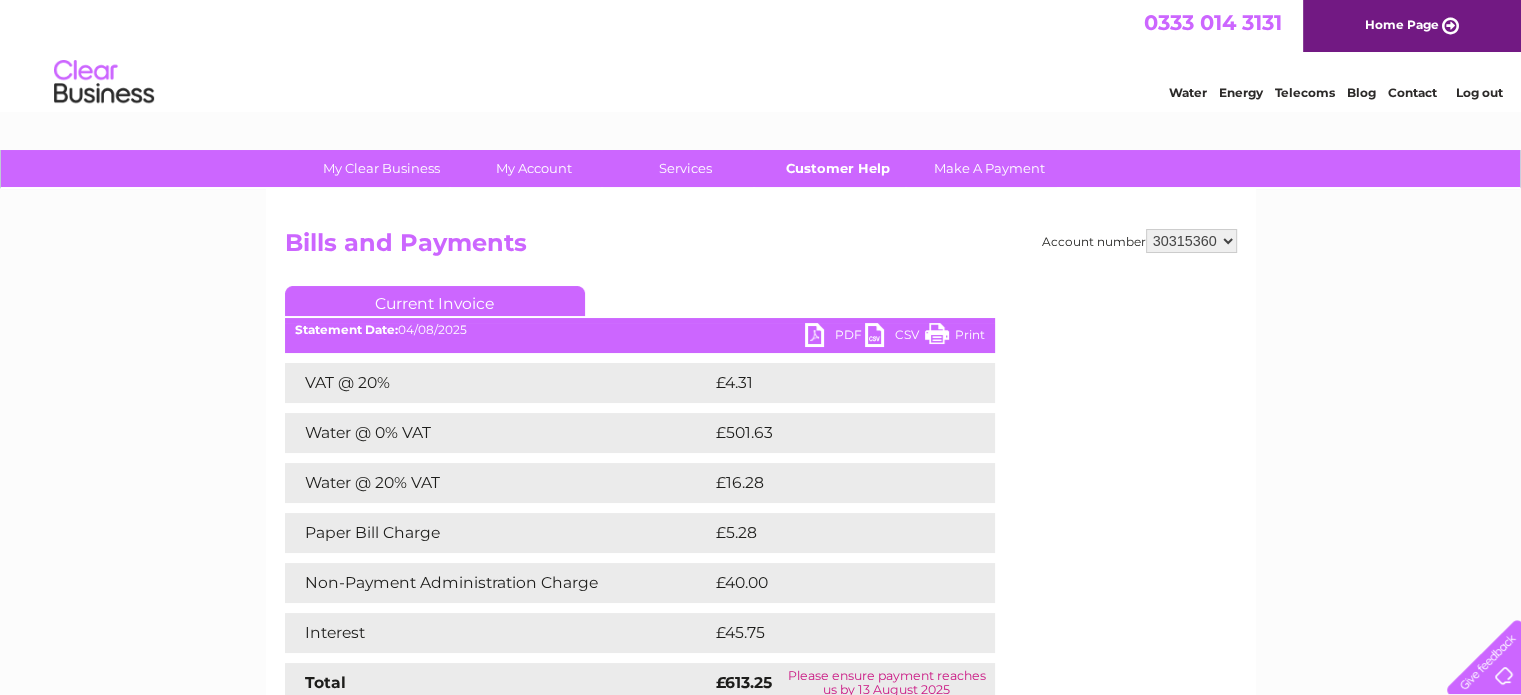 scroll, scrollTop: 0, scrollLeft: 0, axis: both 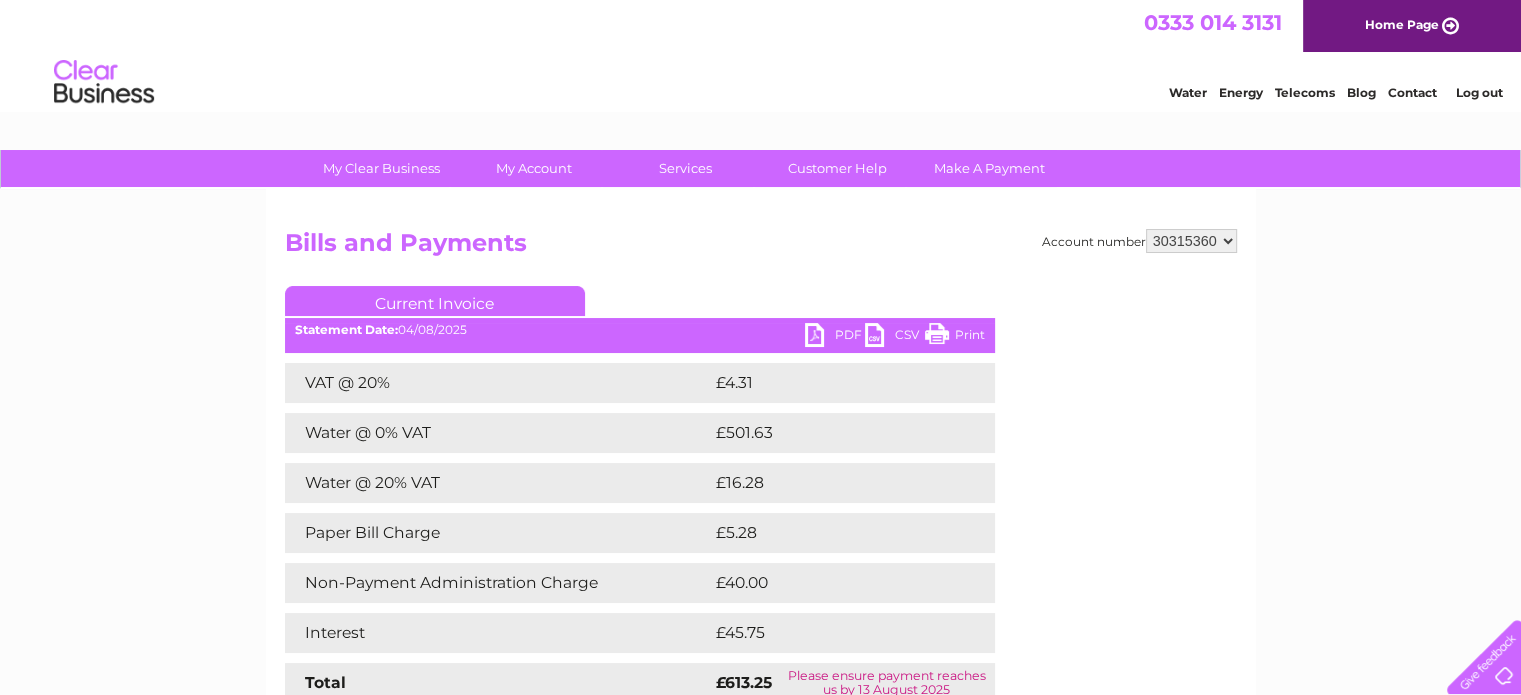 click on "PDF" at bounding box center (835, 337) 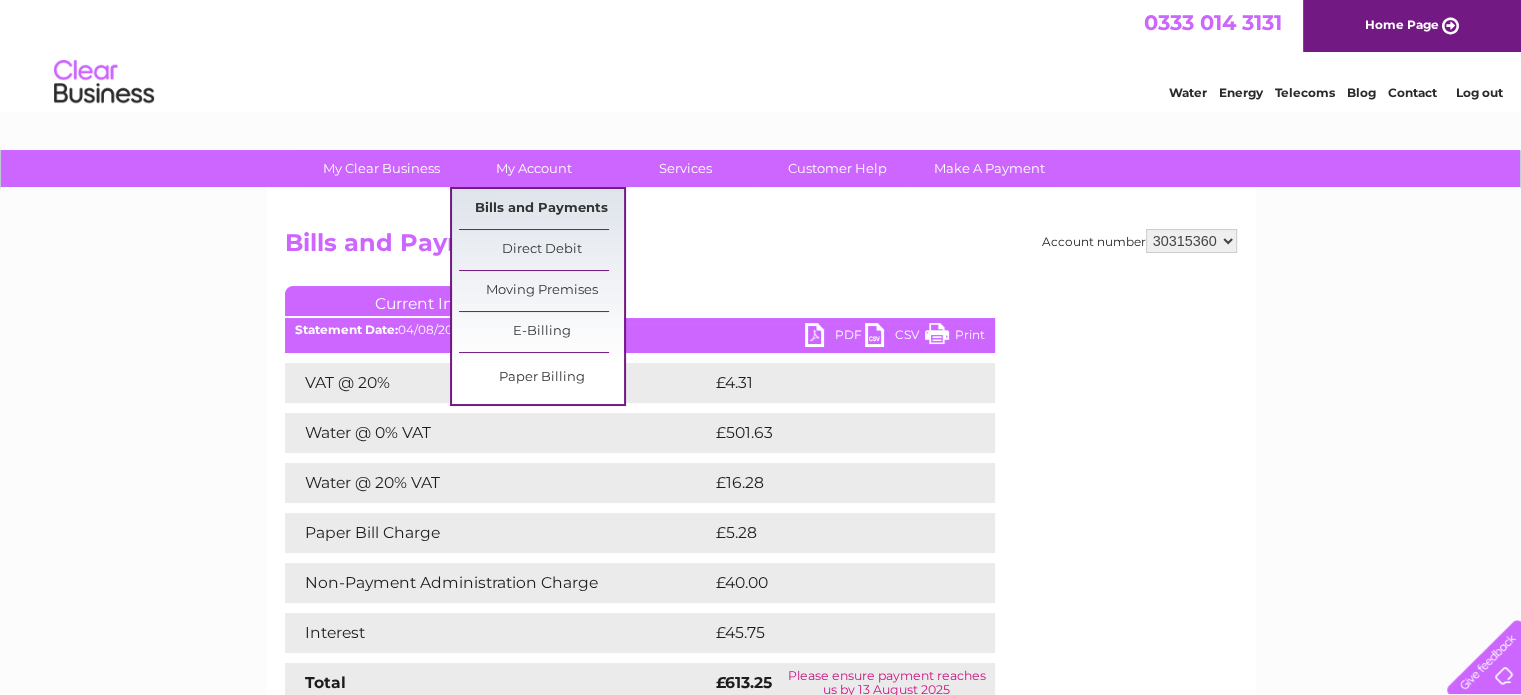 click on "Bills and Payments" at bounding box center [541, 209] 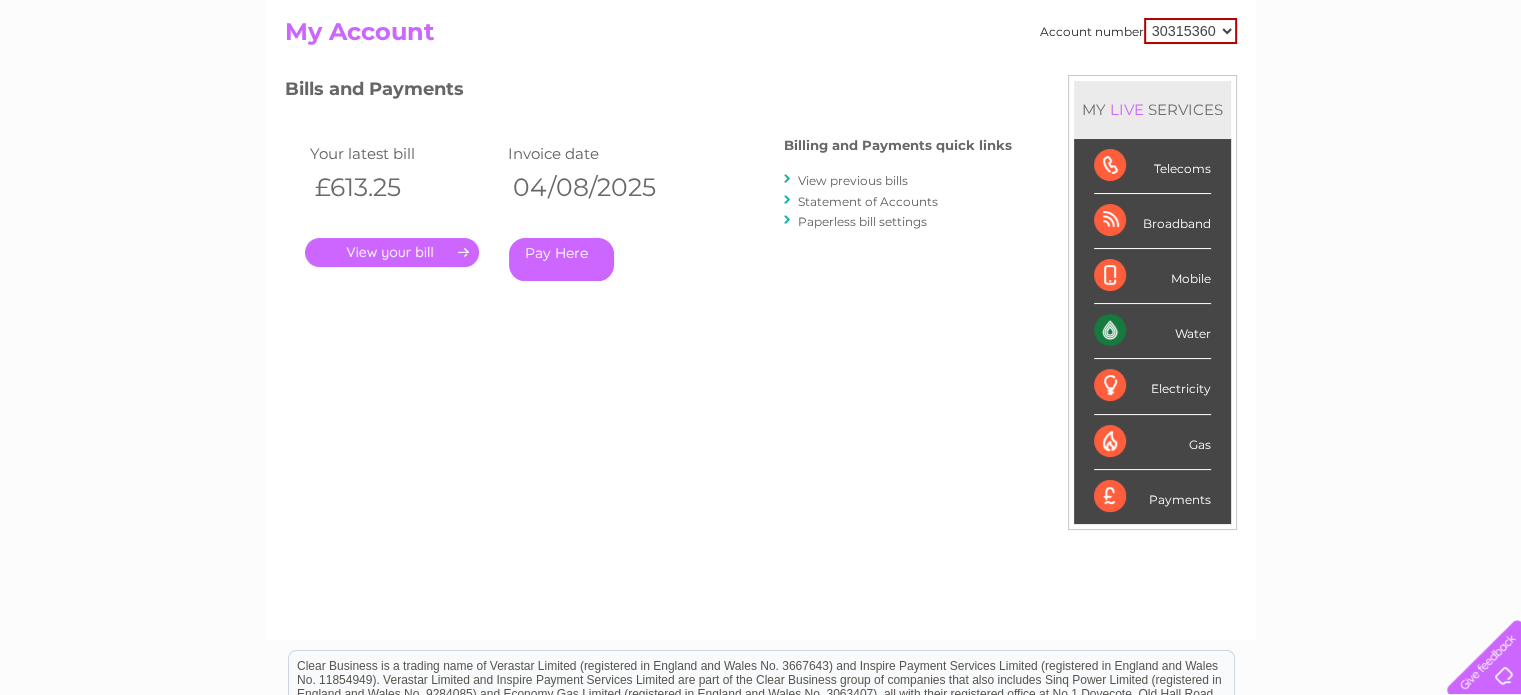scroll, scrollTop: 200, scrollLeft: 0, axis: vertical 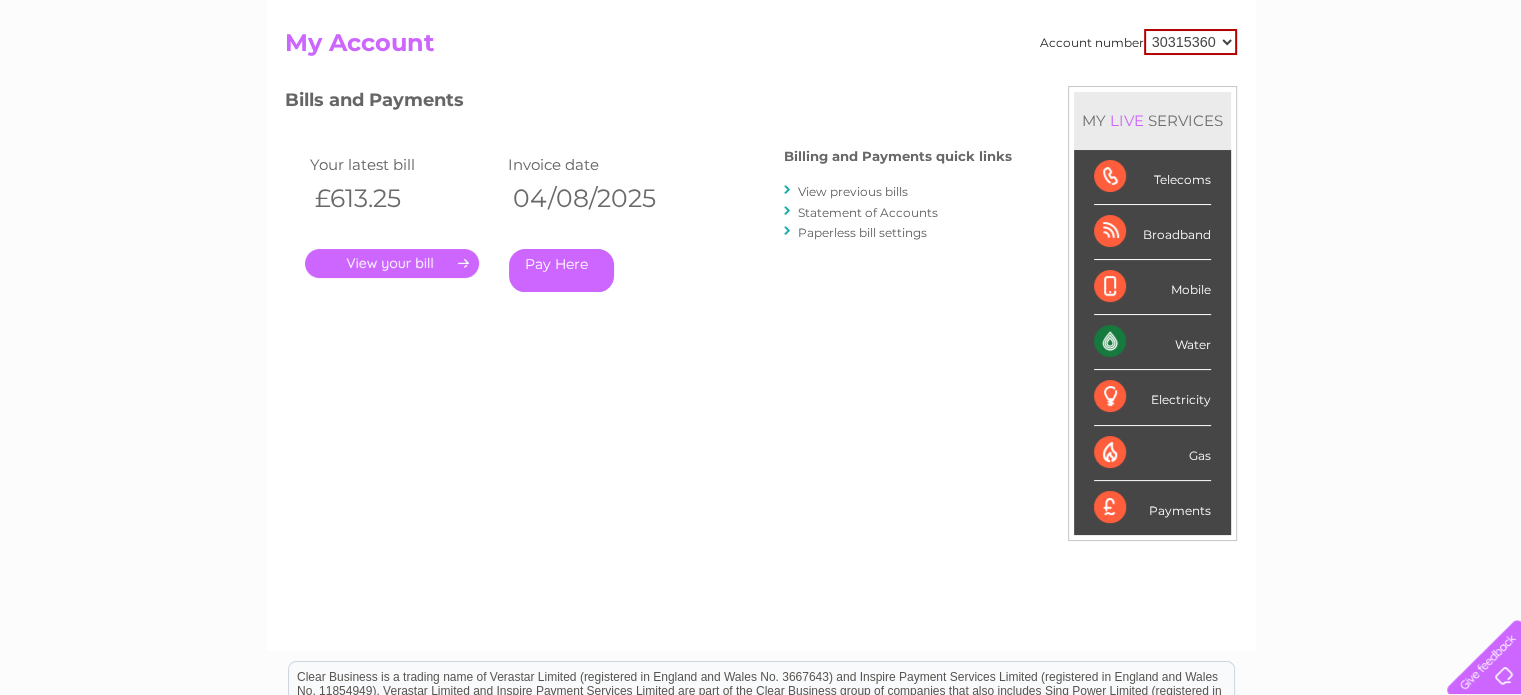 click on "View previous bills" at bounding box center (853, 191) 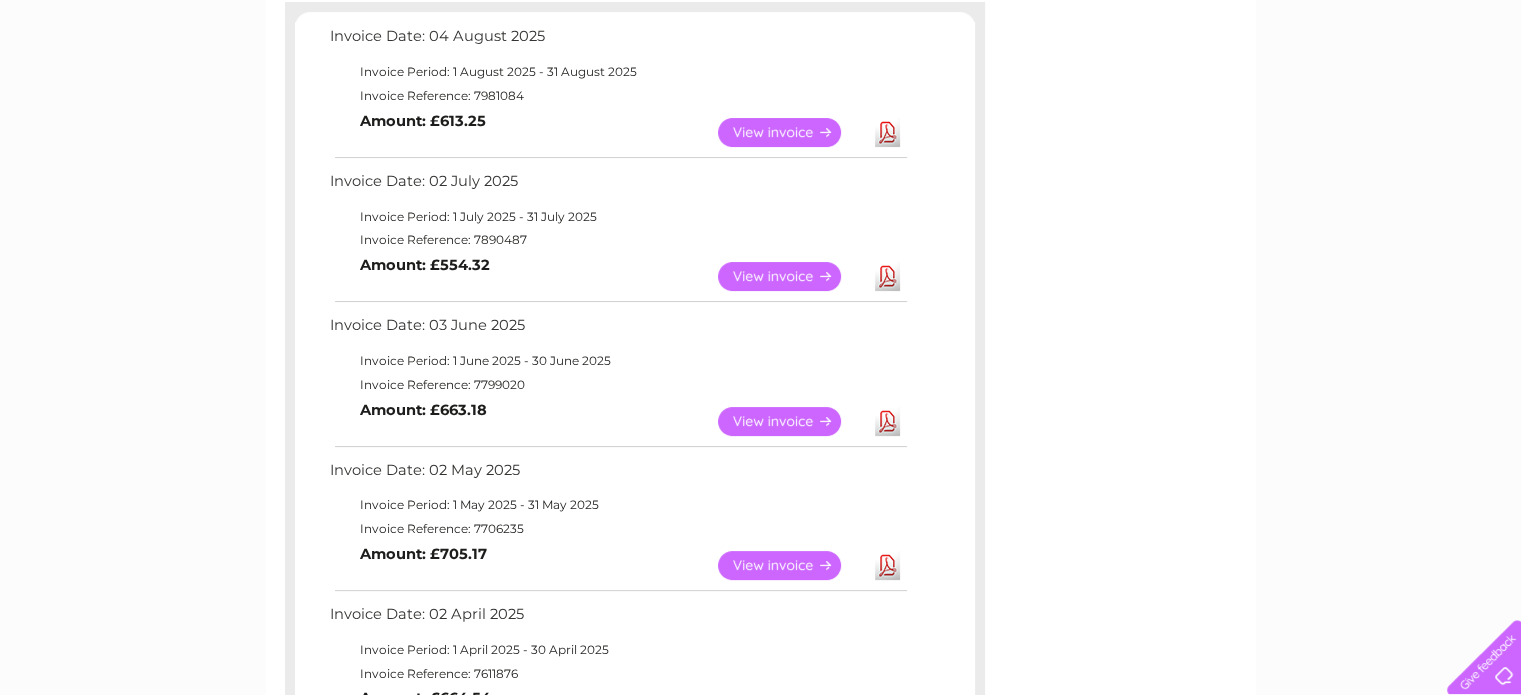 scroll, scrollTop: 195, scrollLeft: 0, axis: vertical 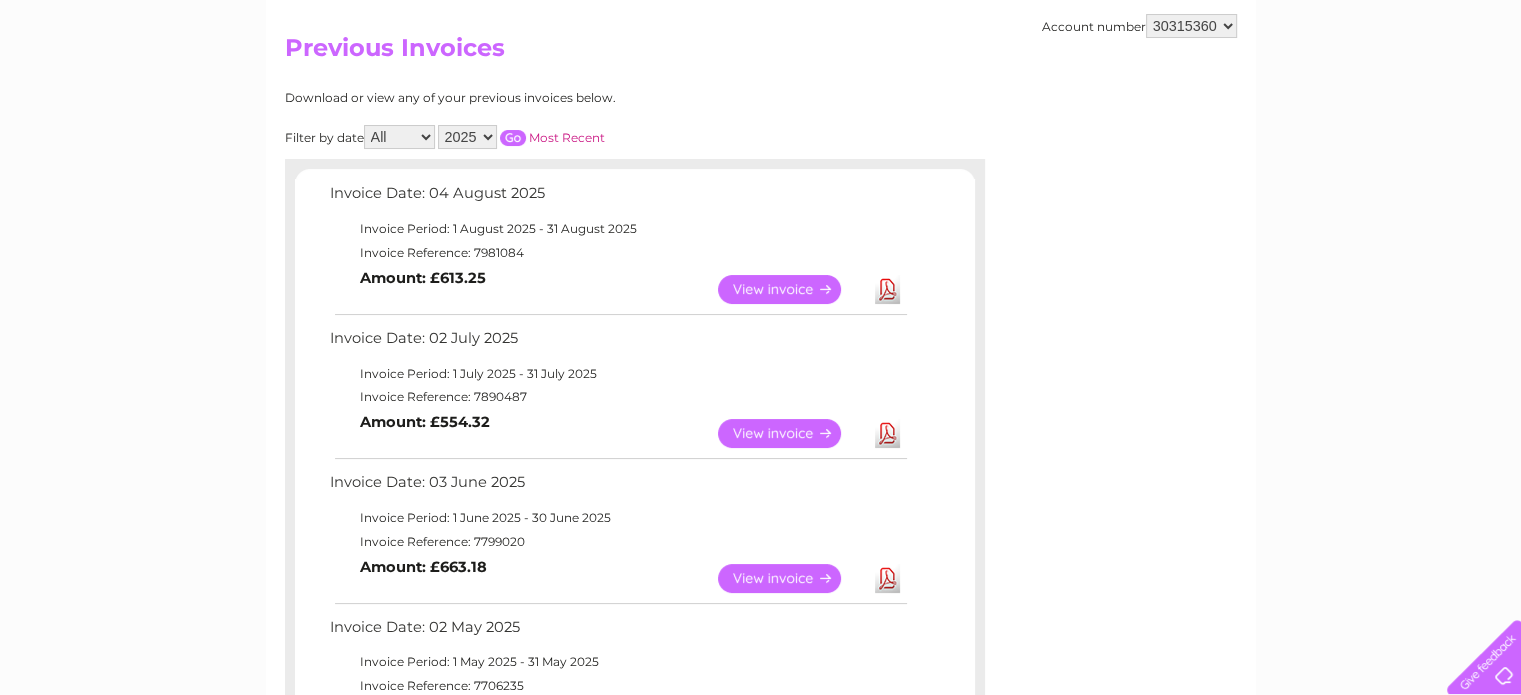 click on "Download" at bounding box center (887, 433) 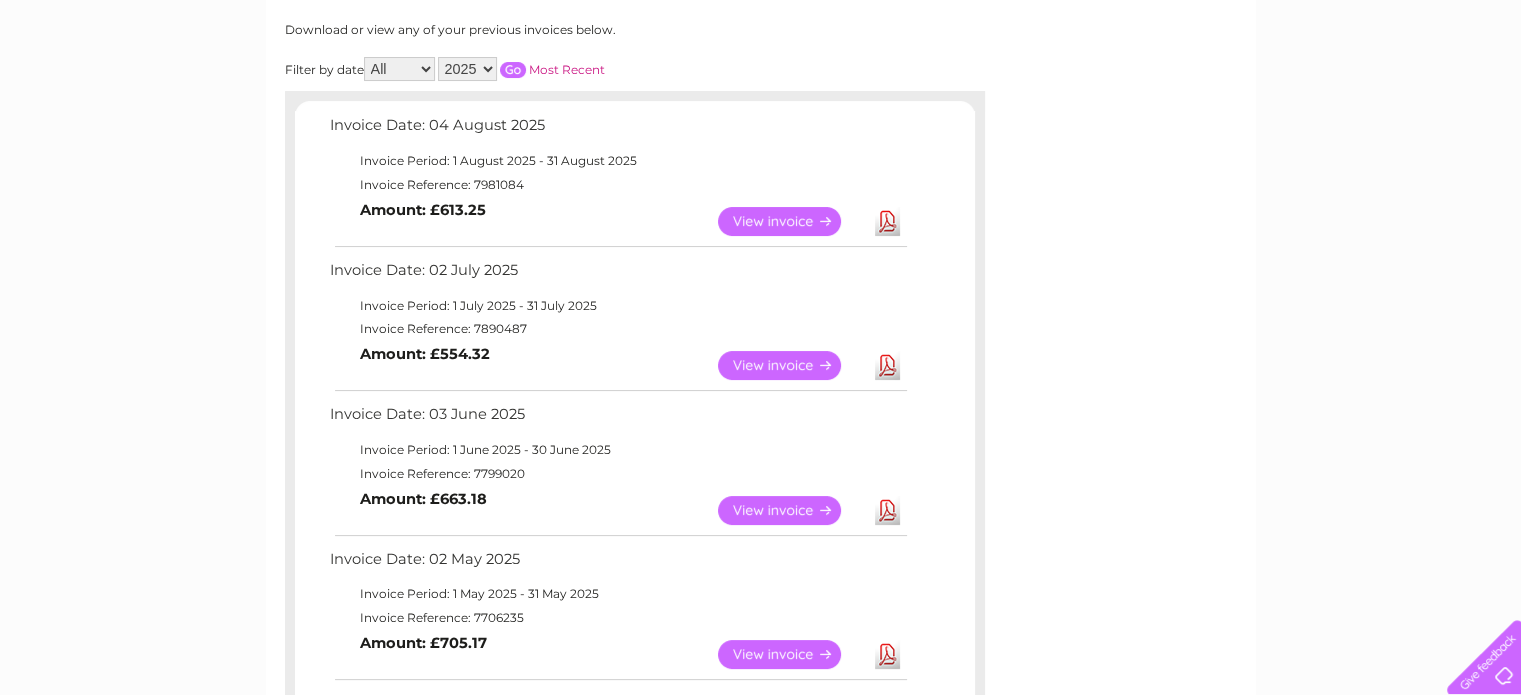 scroll, scrollTop: 295, scrollLeft: 0, axis: vertical 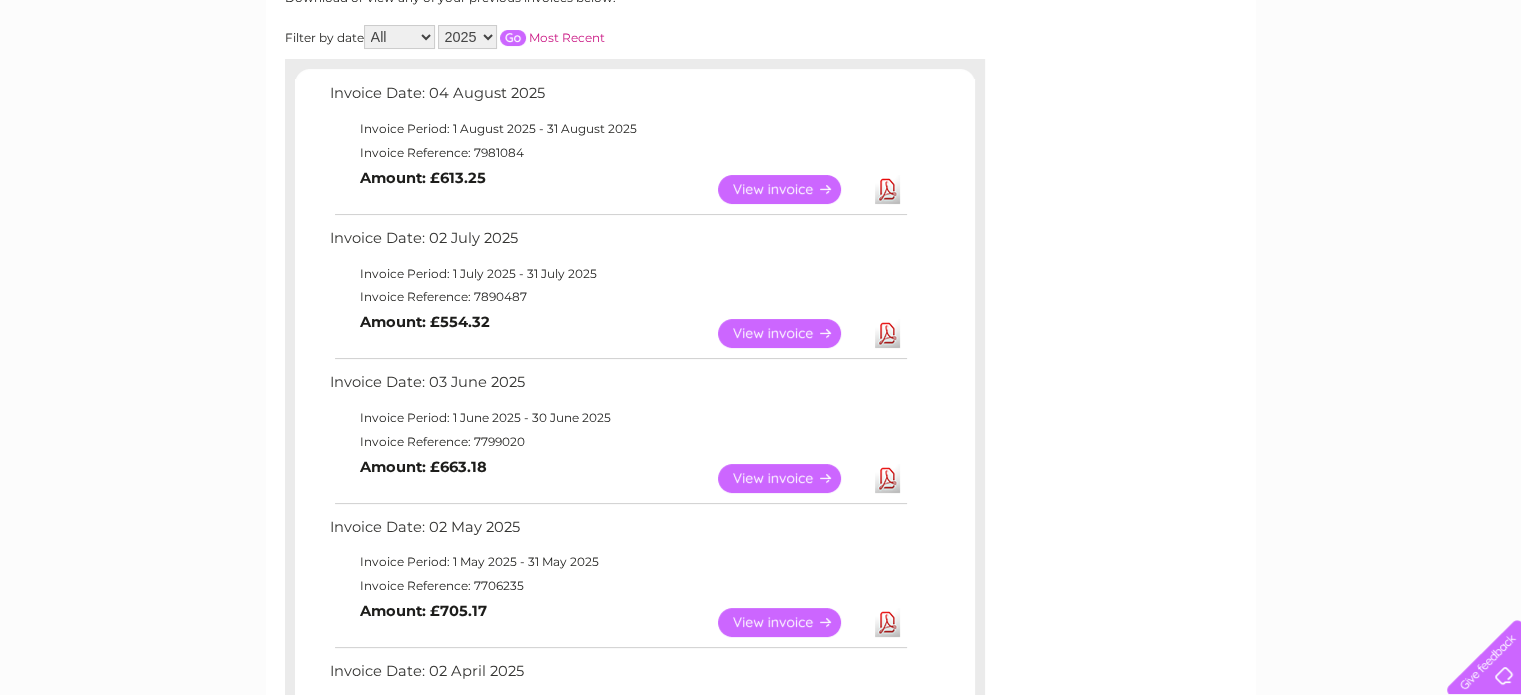 click on "Download" at bounding box center [887, 478] 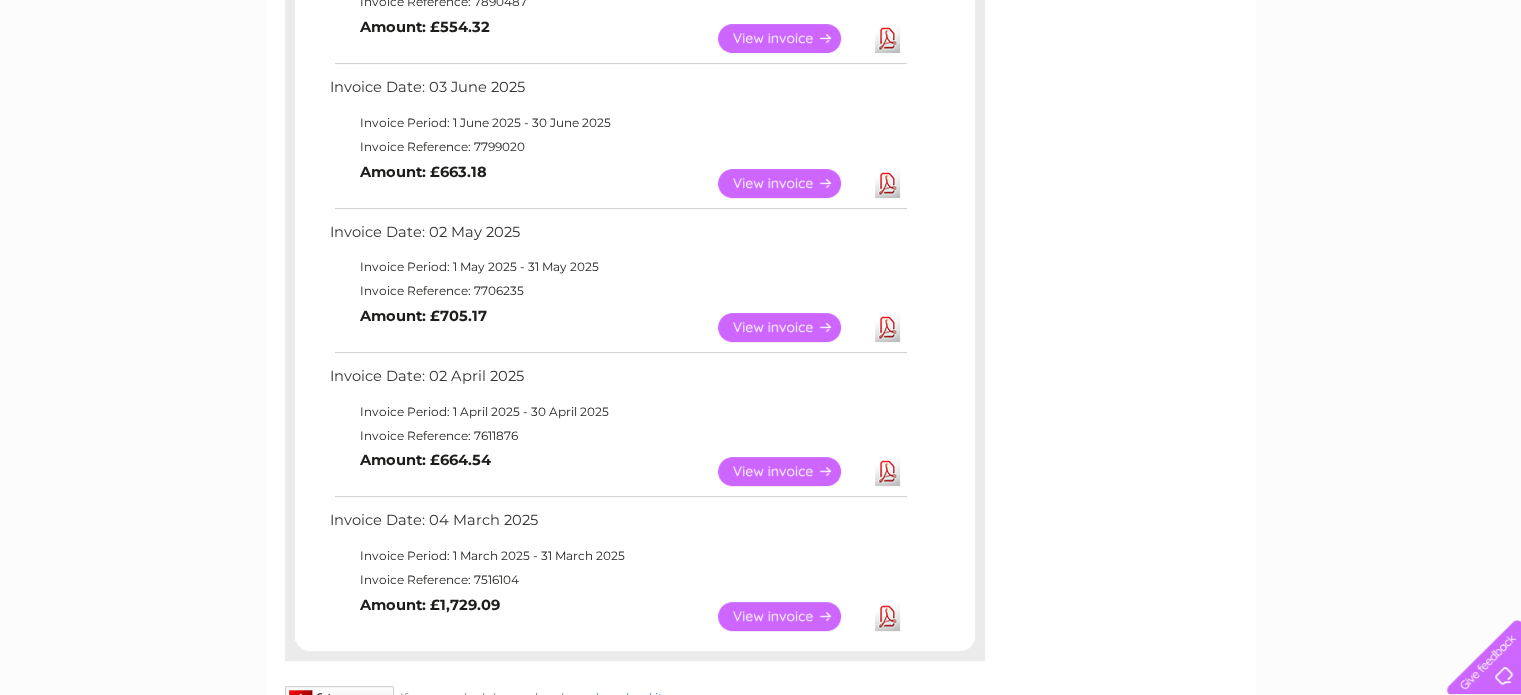 scroll, scrollTop: 595, scrollLeft: 0, axis: vertical 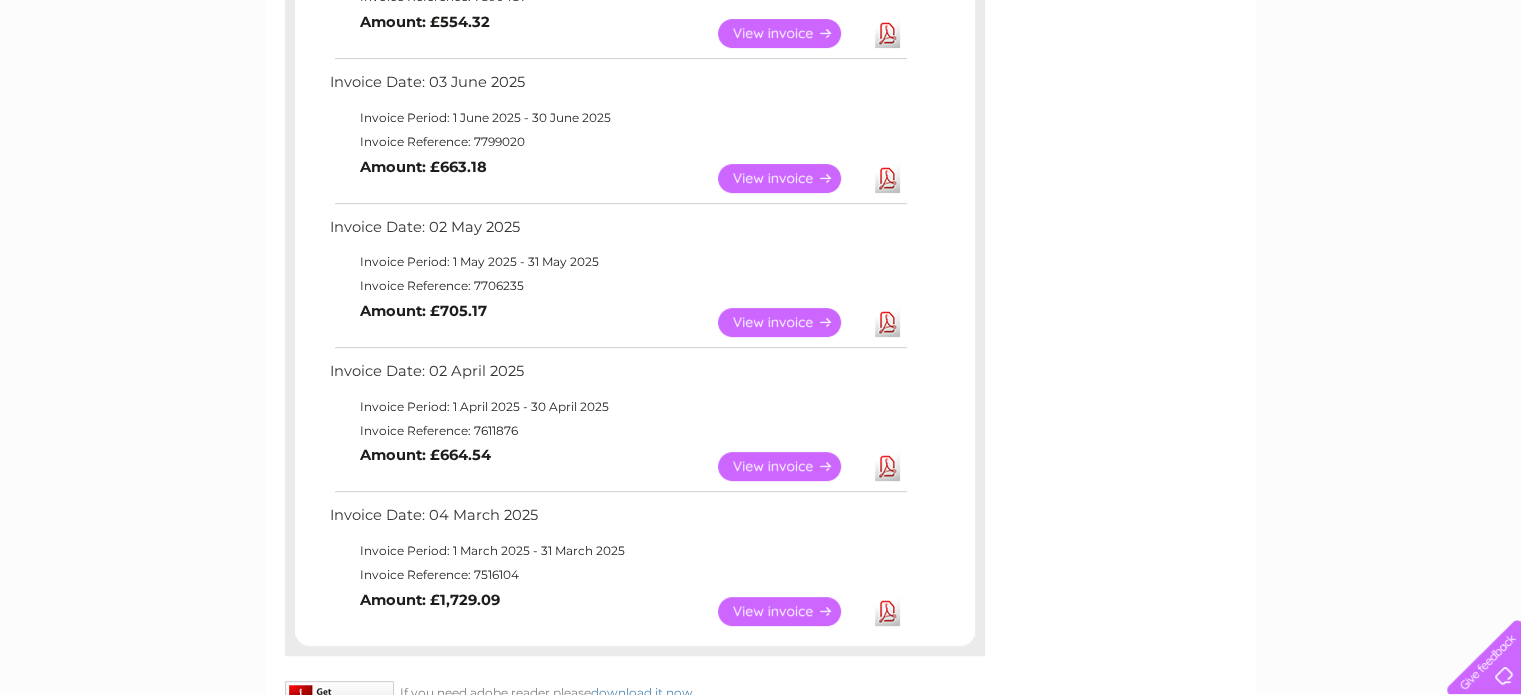 click on "Download" at bounding box center (887, 322) 